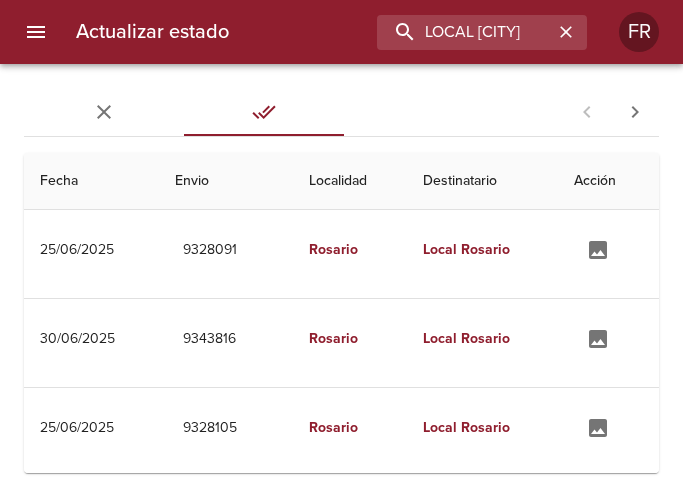 scroll, scrollTop: 0, scrollLeft: 0, axis: both 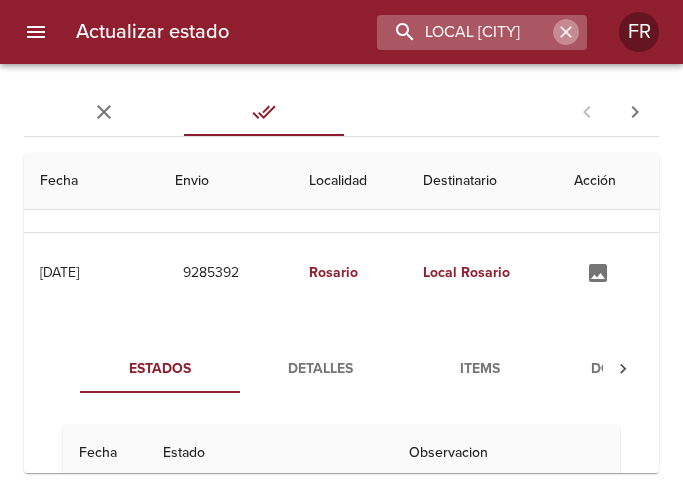 click at bounding box center (566, 32) 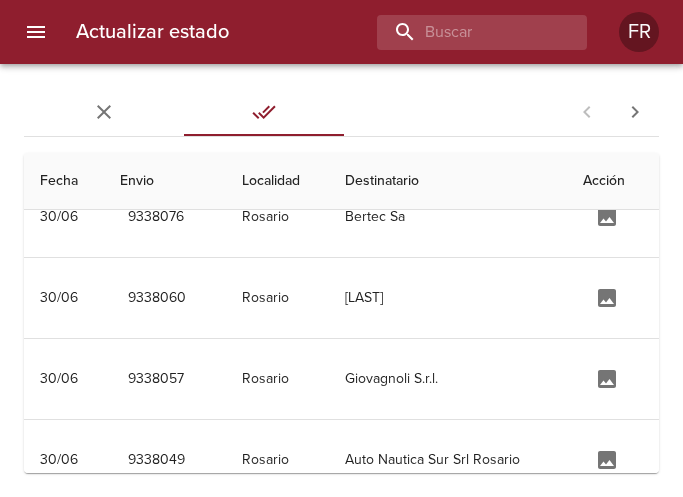 scroll, scrollTop: 0, scrollLeft: 0, axis: both 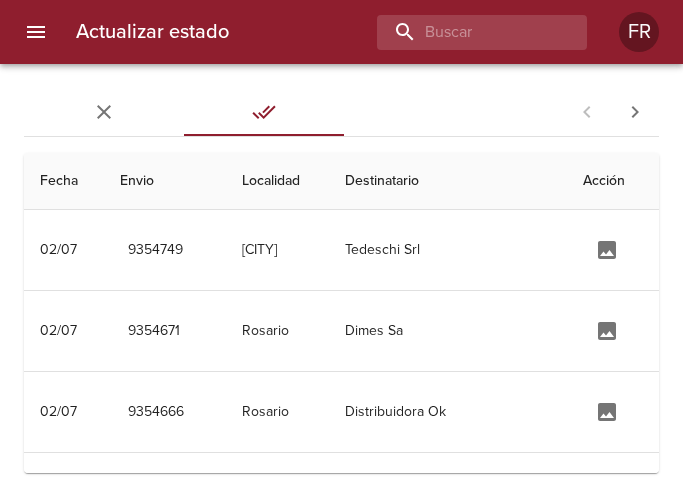 click on "Actualizar estado FR" at bounding box center [341, 32] 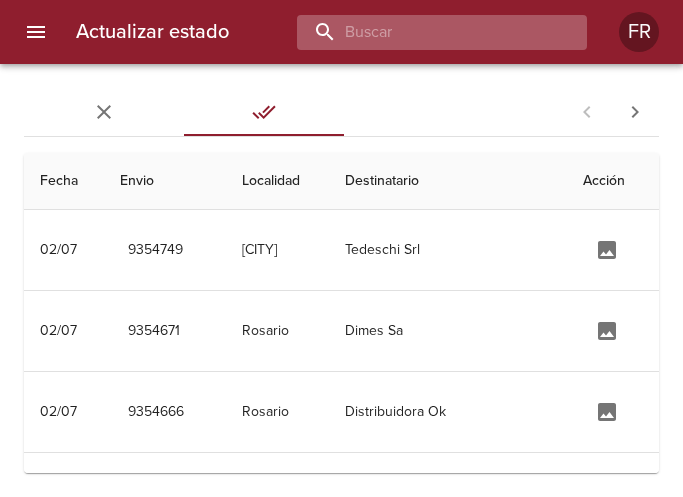 click at bounding box center [425, 32] 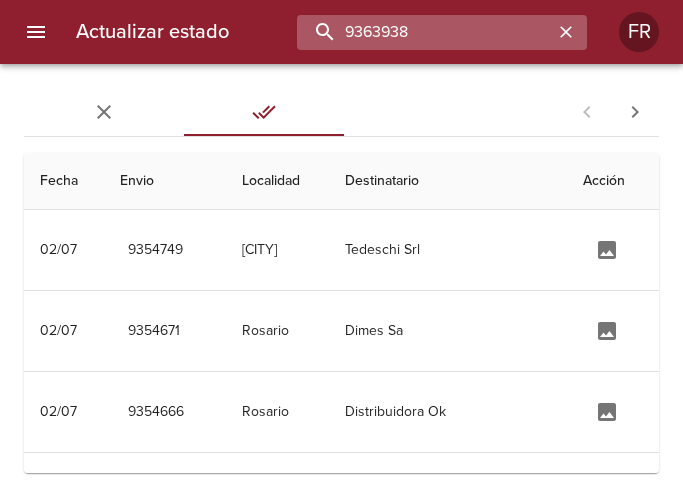 type on "9363938" 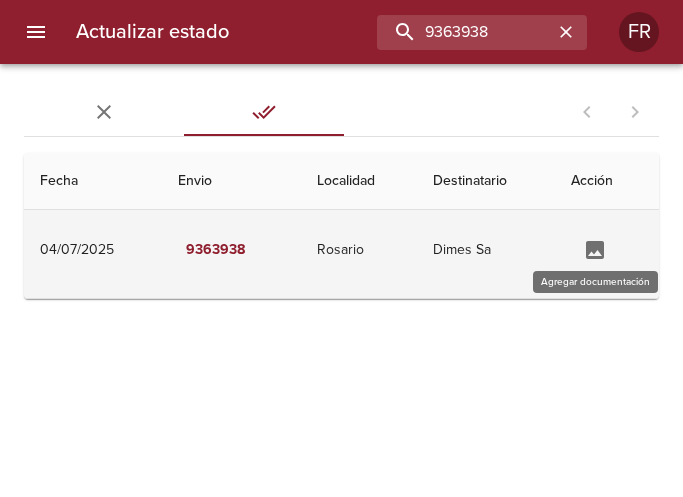 click at bounding box center [595, 250] 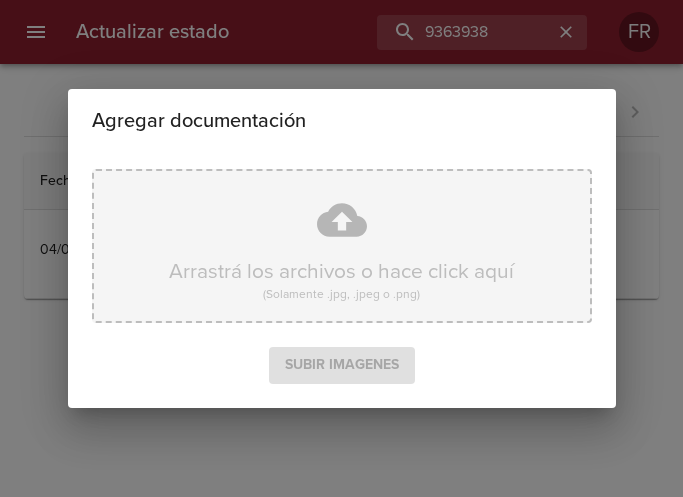 click on "Arrastrá los archivos o hace click aquí (Solamente .jpg, .jpeg o .png)" at bounding box center (342, 246) 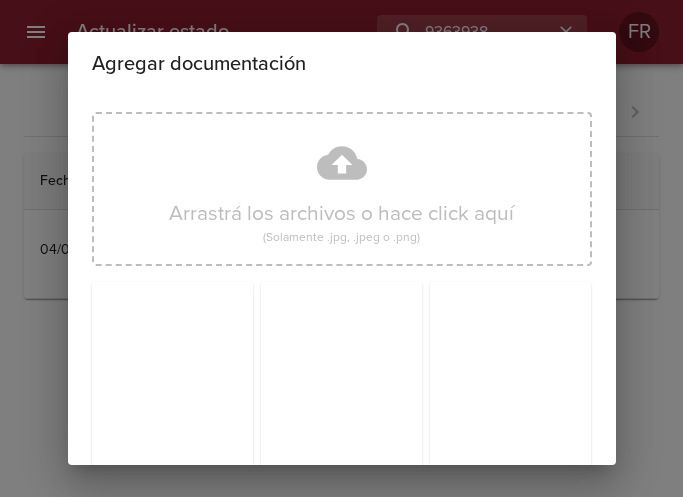 click on "Agregar documentación" at bounding box center (342, 64) 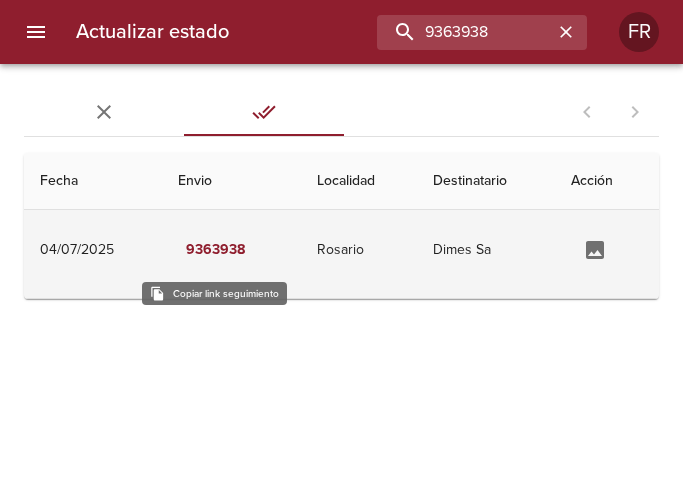 click on "9363938" at bounding box center (215, 250) 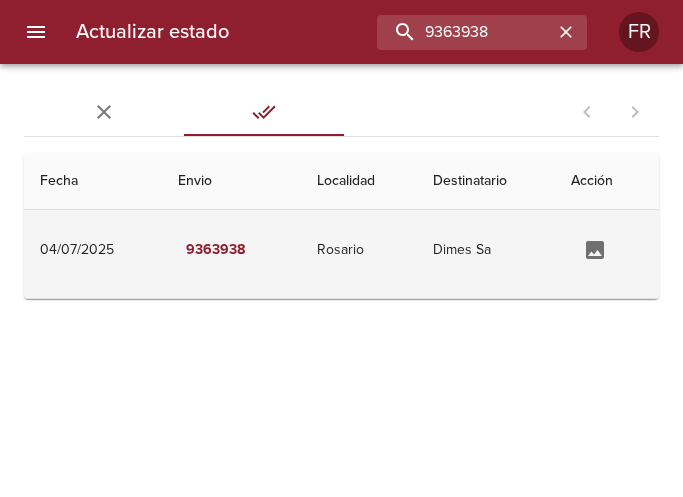 click on "Rosario" at bounding box center [359, 250] 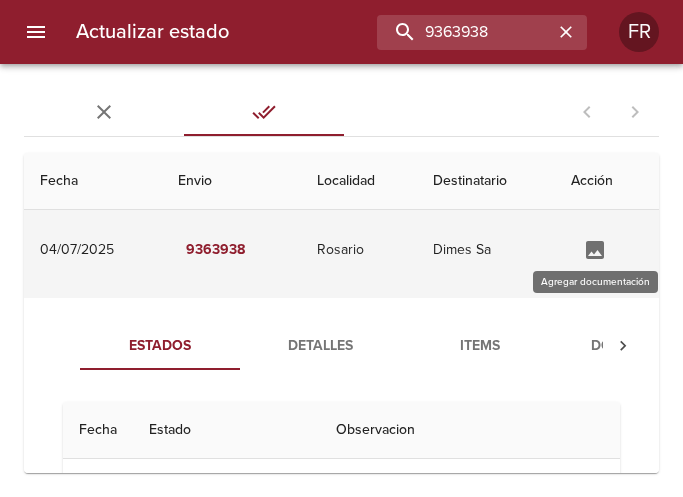 click at bounding box center (595, 250) 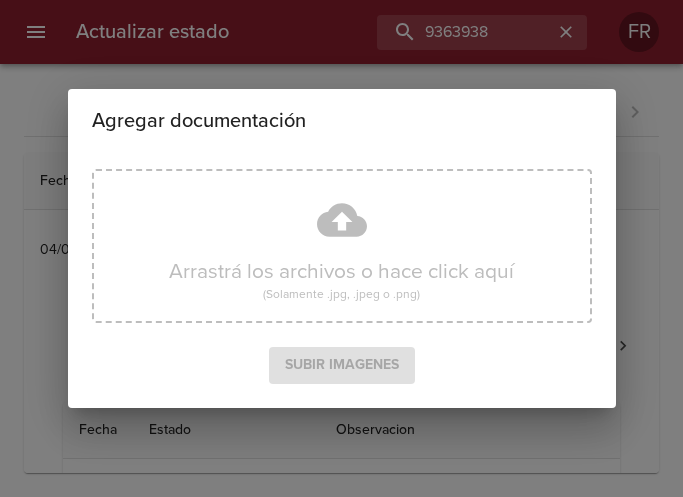 click on "Arrastrá los archivos o hace click aquí (Solamente .jpg, .jpeg o .png) Subir imagenes" at bounding box center (342, 280) 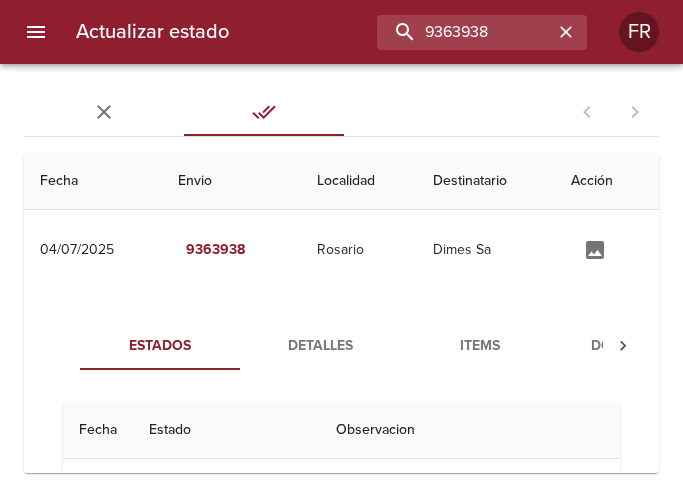 click on "Actualizar estado 9363938 FR" at bounding box center [341, 32] 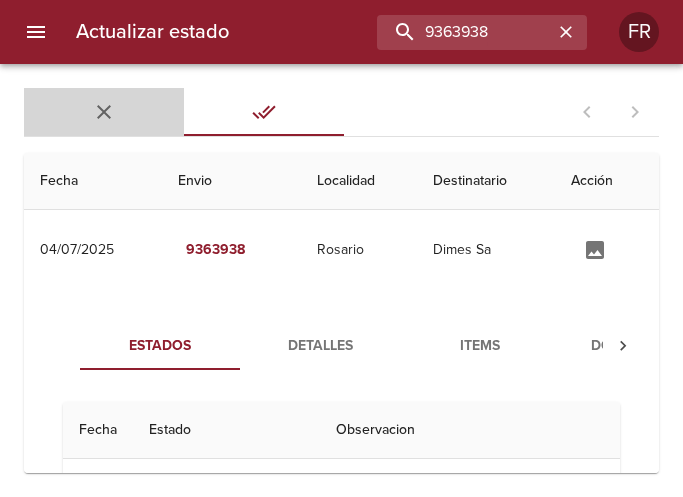 click on "Sin Entregar" at bounding box center [104, 112] 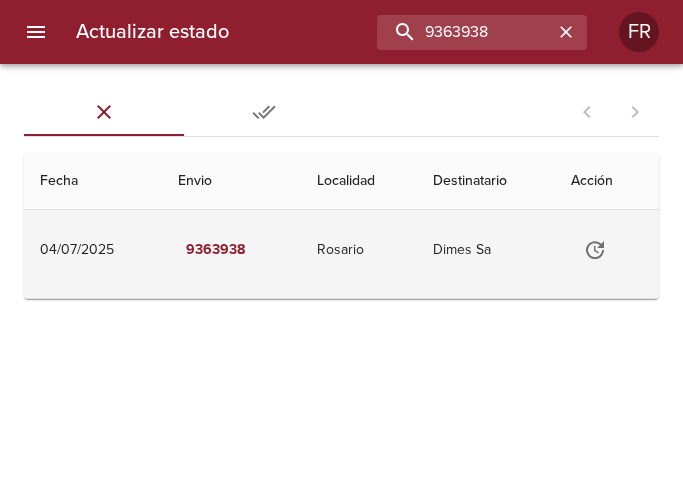 click on "Rosario" at bounding box center (359, 250) 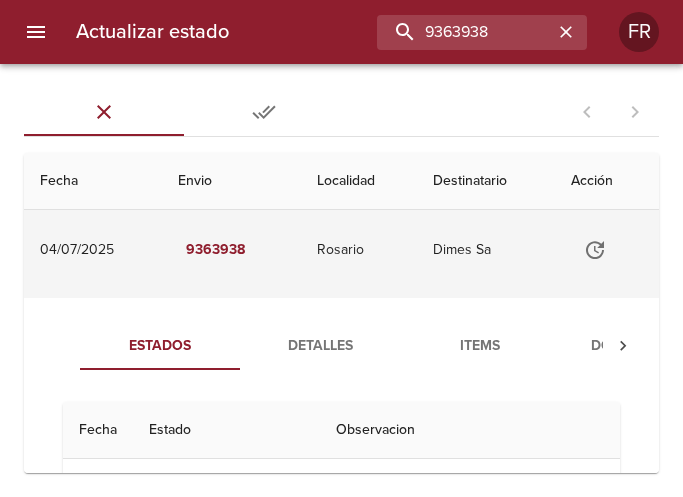 click on "Rosario" at bounding box center [359, 250] 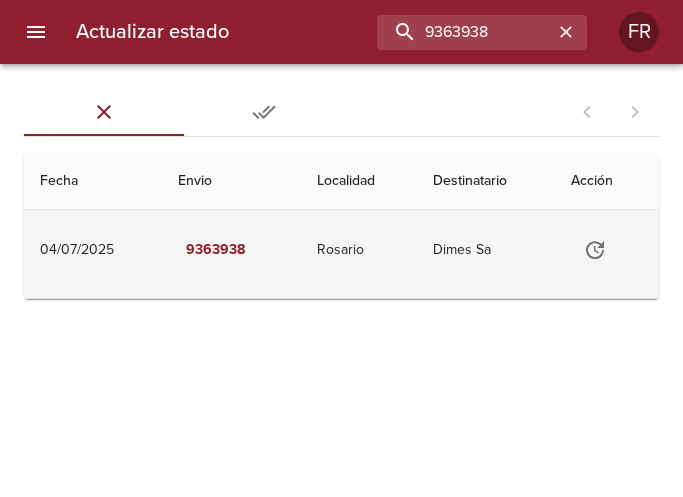 click at bounding box center (595, 250) 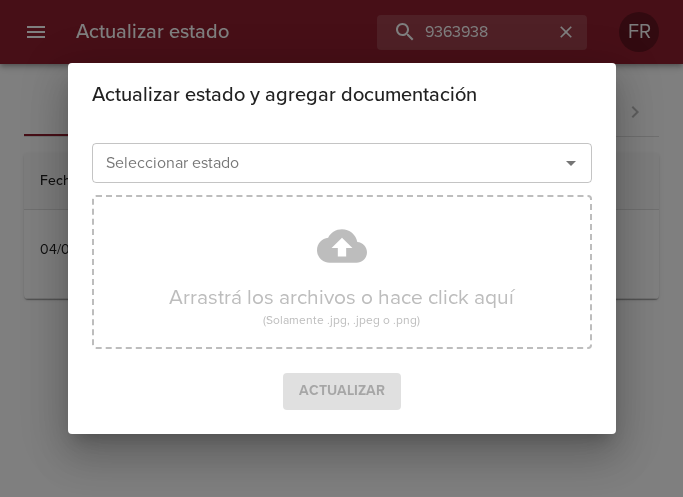 click on "Seleccionar estado" at bounding box center [342, 163] 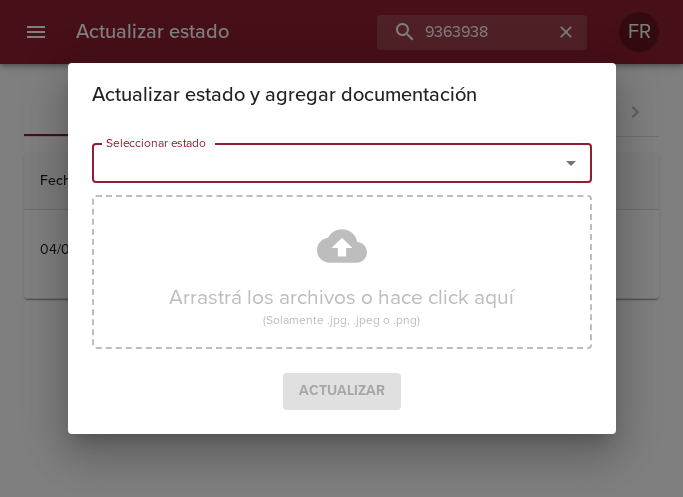 click on "Seleccionar estado" at bounding box center [312, 163] 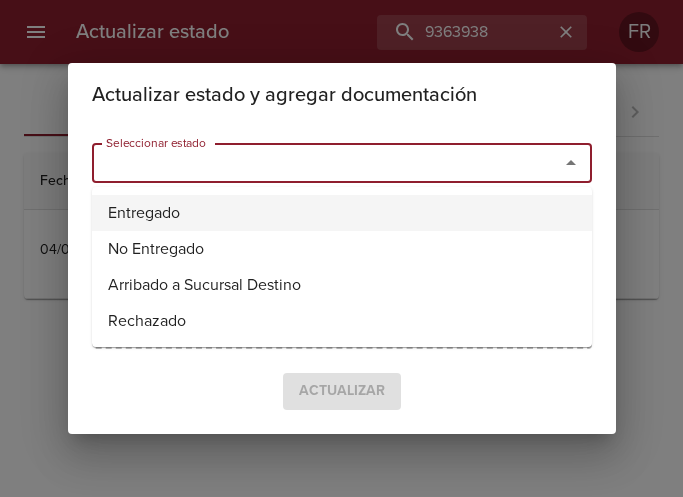 click on "Entregado" at bounding box center [342, 213] 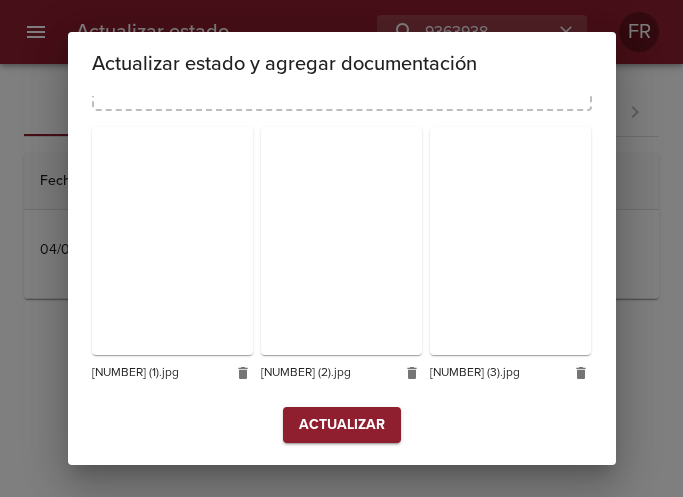 scroll, scrollTop: 285, scrollLeft: 0, axis: vertical 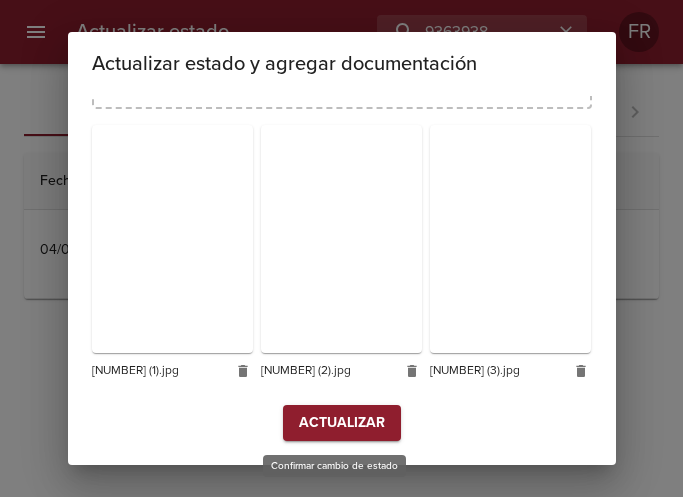 click on "Actualizar" at bounding box center [342, 423] 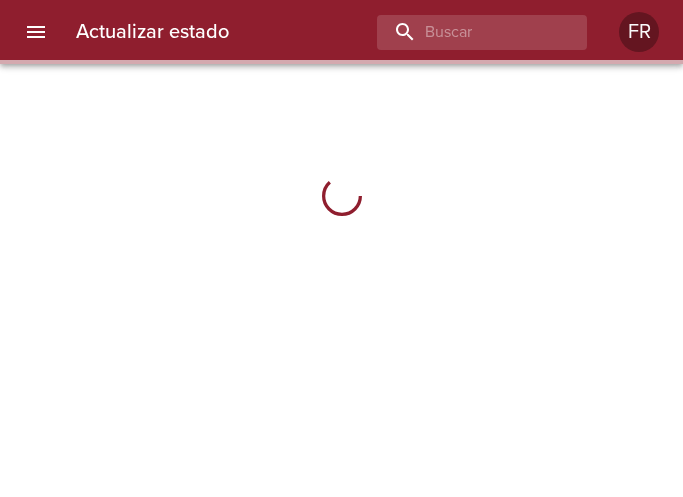 scroll, scrollTop: 0, scrollLeft: 0, axis: both 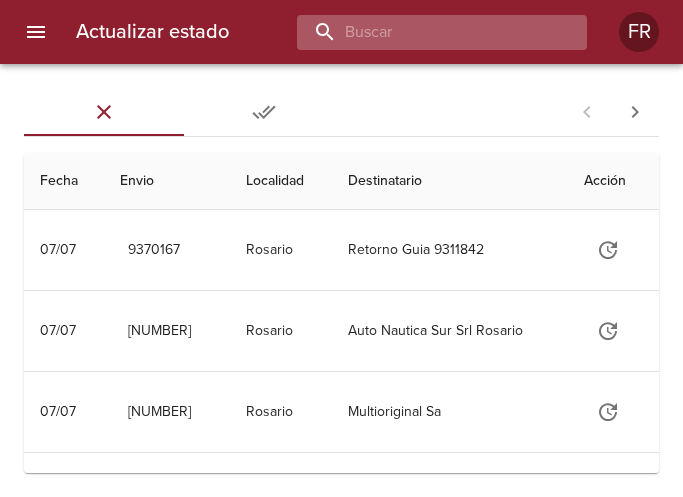 click at bounding box center (425, 32) 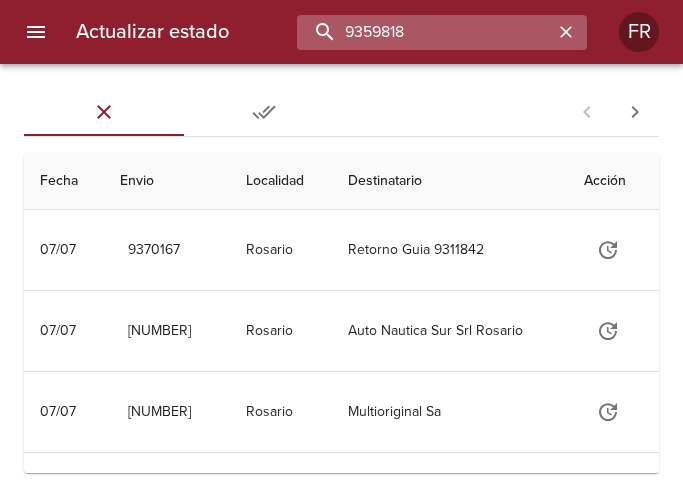type on "9359818" 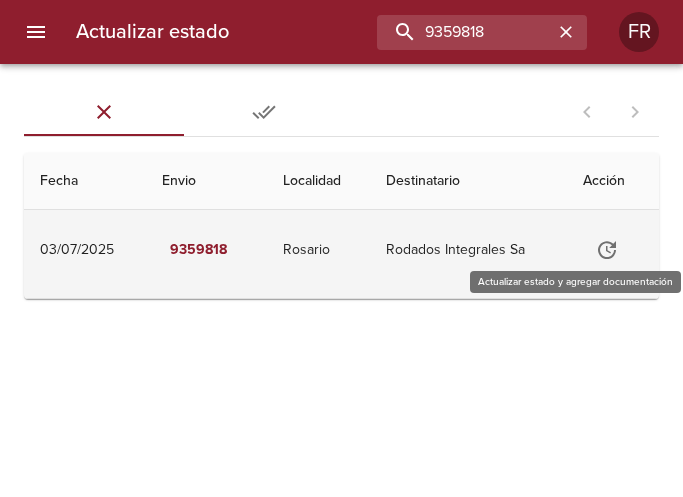 click at bounding box center [607, 250] 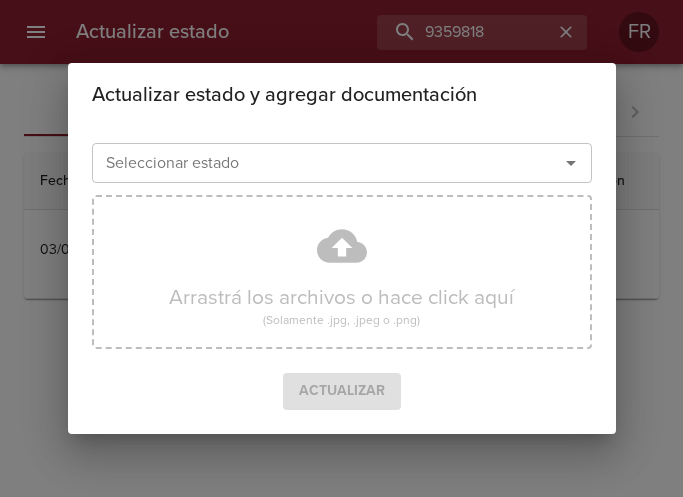 click at bounding box center (571, 163) 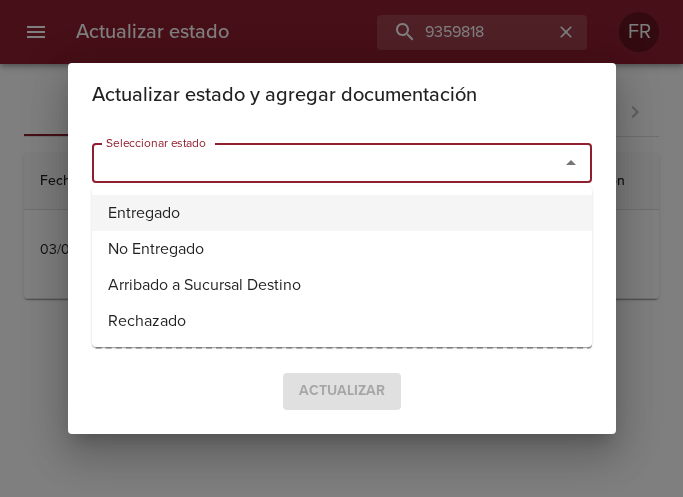 click on "Entregado" at bounding box center (342, 213) 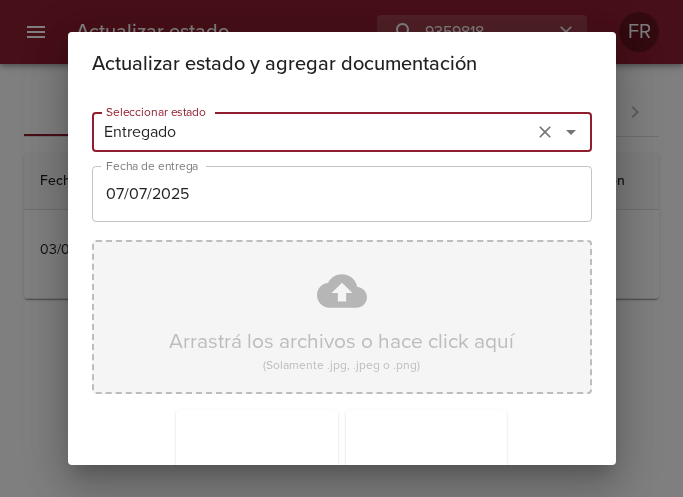 scroll, scrollTop: 285, scrollLeft: 0, axis: vertical 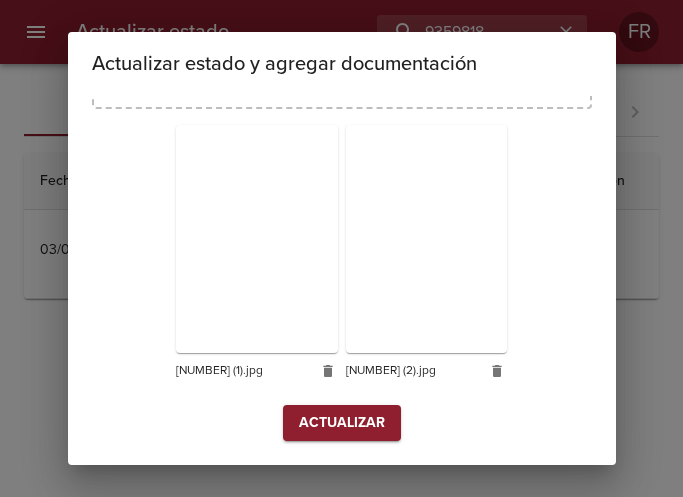 click on "Actualizar" at bounding box center [342, 423] 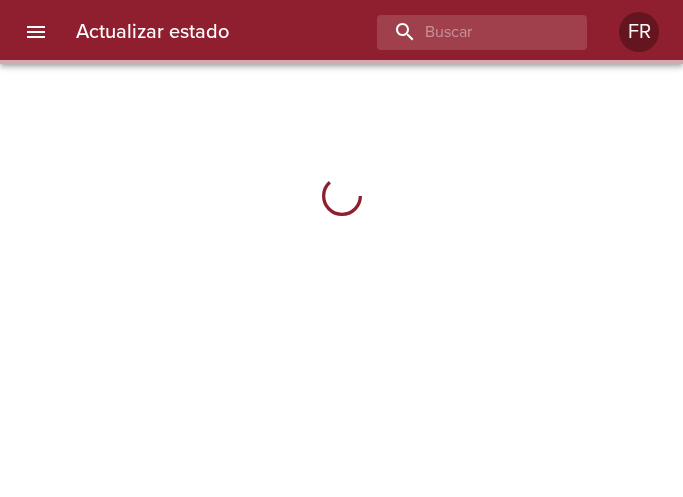 scroll, scrollTop: 0, scrollLeft: 0, axis: both 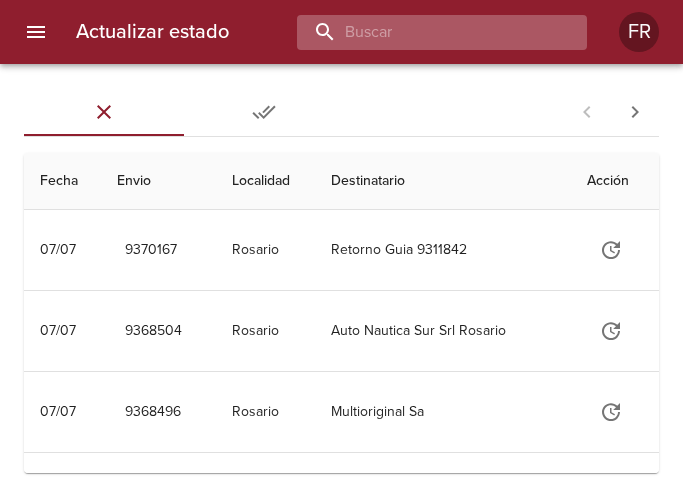 click at bounding box center (425, 32) 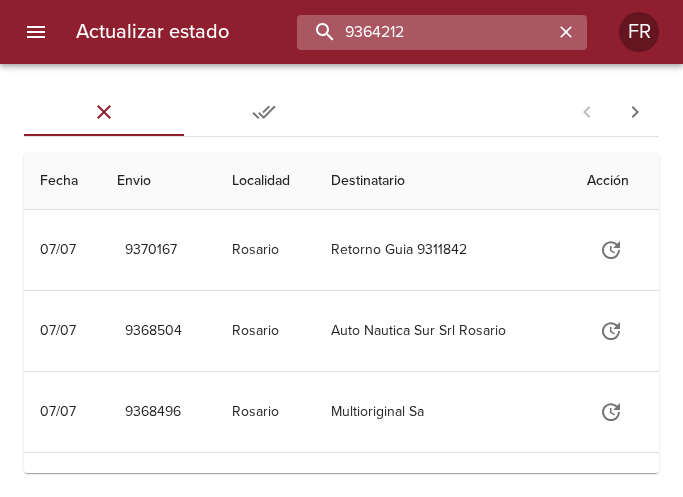 type on "9364212" 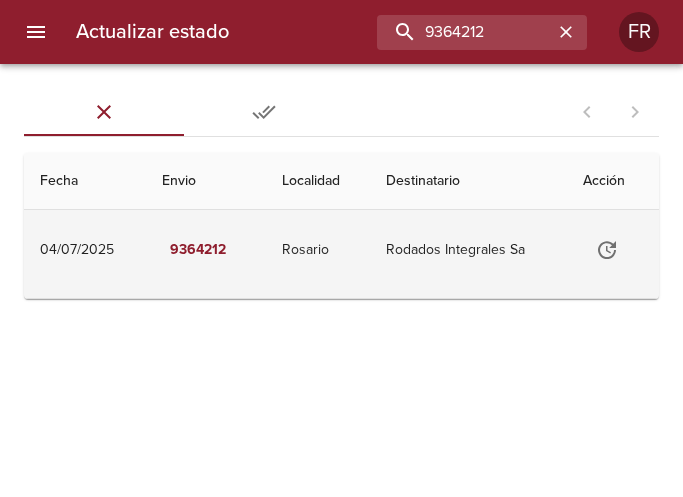 click at bounding box center [607, 250] 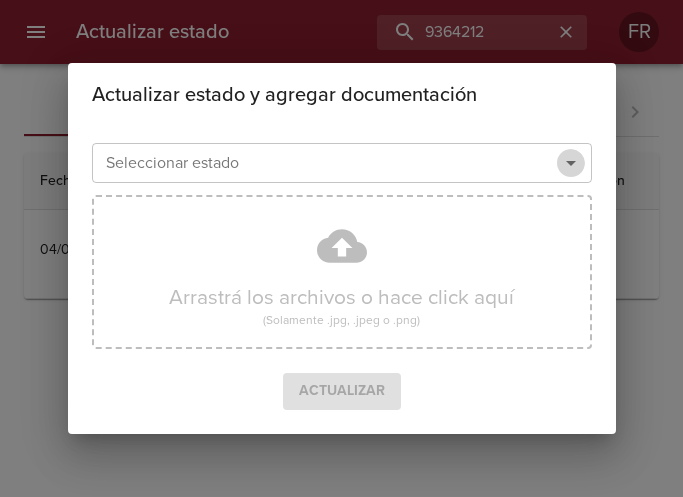 click at bounding box center [571, 163] 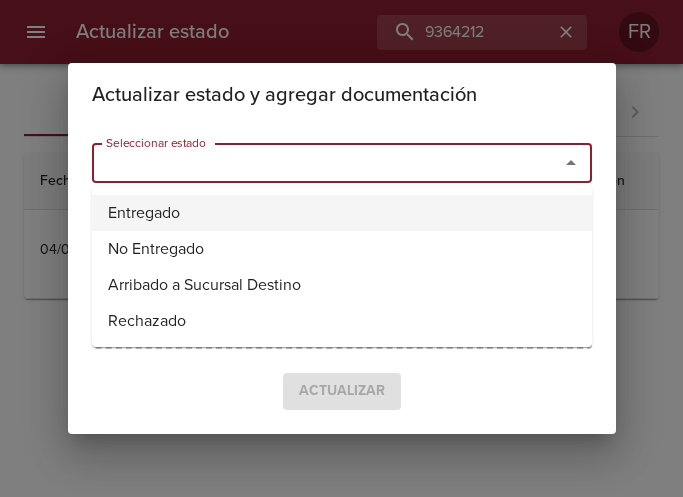 click on "Entregado" at bounding box center (342, 213) 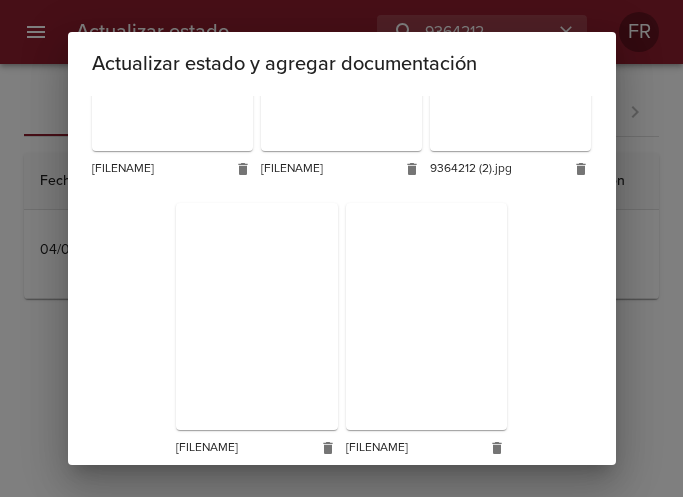 scroll, scrollTop: 565, scrollLeft: 0, axis: vertical 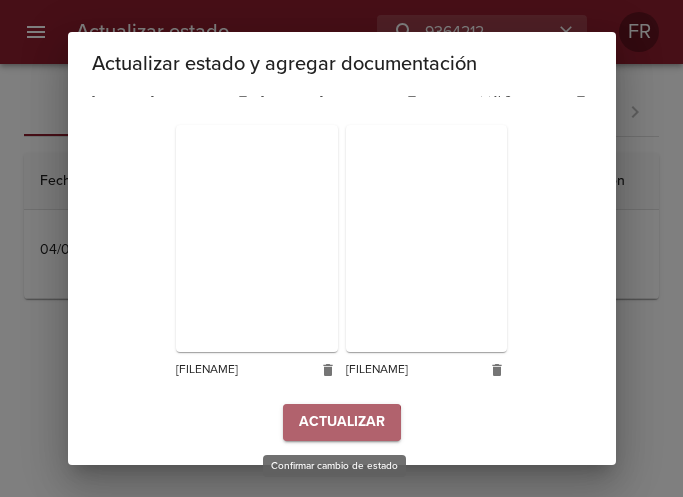 click on "Actualizar" at bounding box center [342, 422] 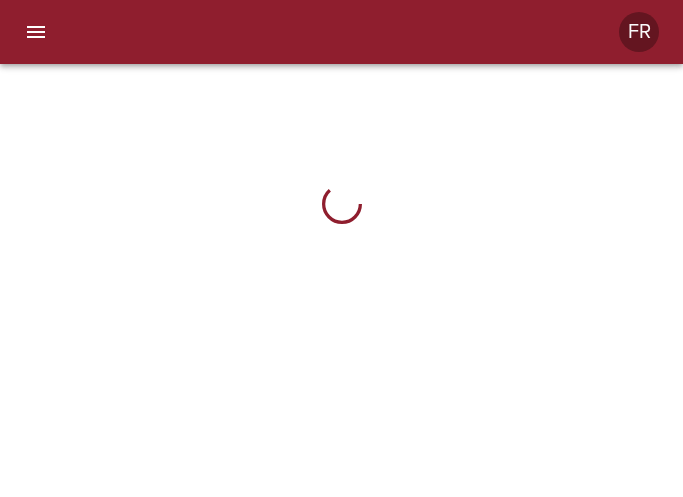 scroll, scrollTop: 0, scrollLeft: 0, axis: both 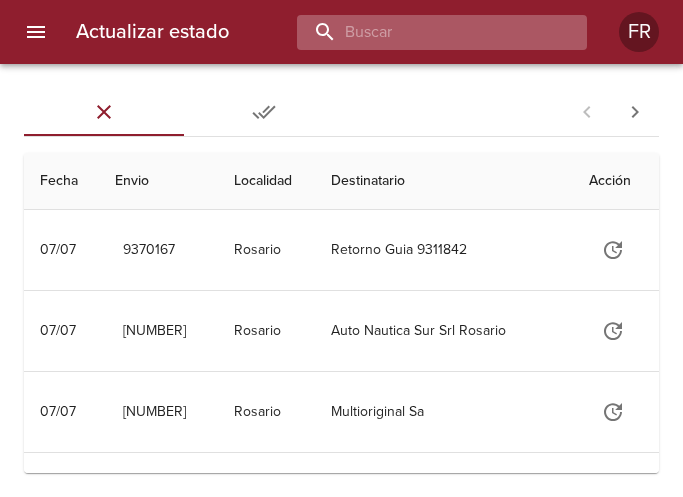 click at bounding box center (425, 32) 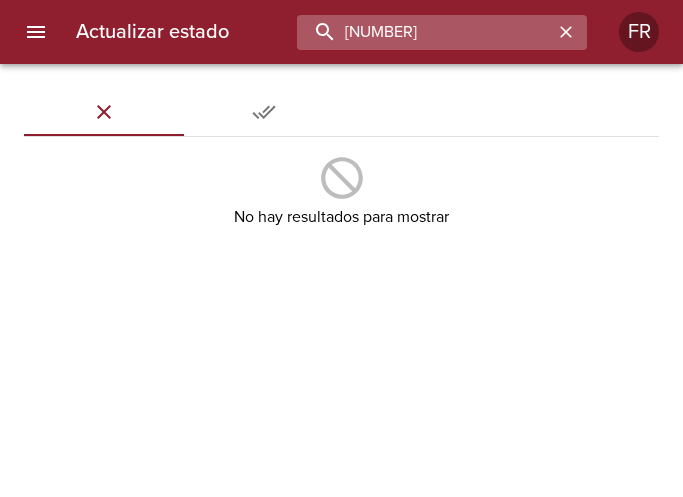 click on "[NUMBER]" at bounding box center (425, 32) 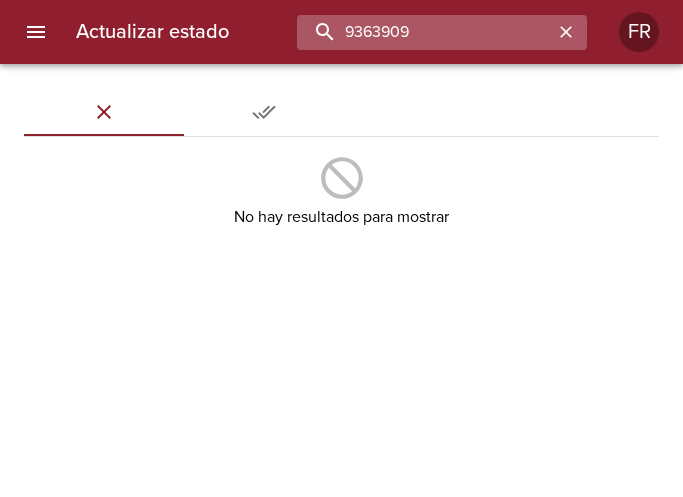 type on "9363909" 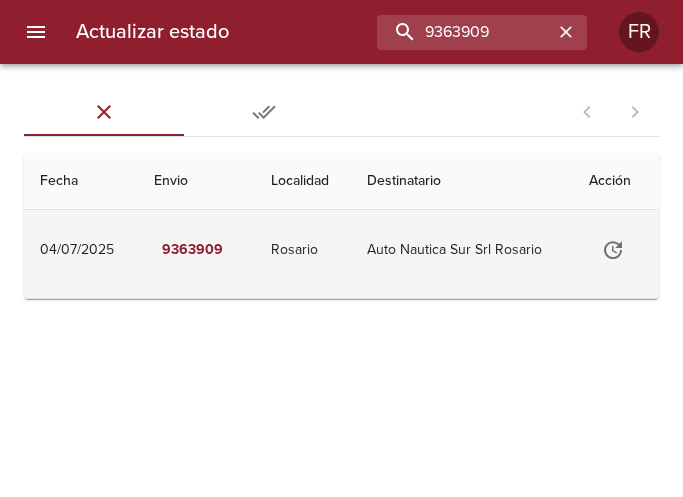 click at bounding box center [613, 250] 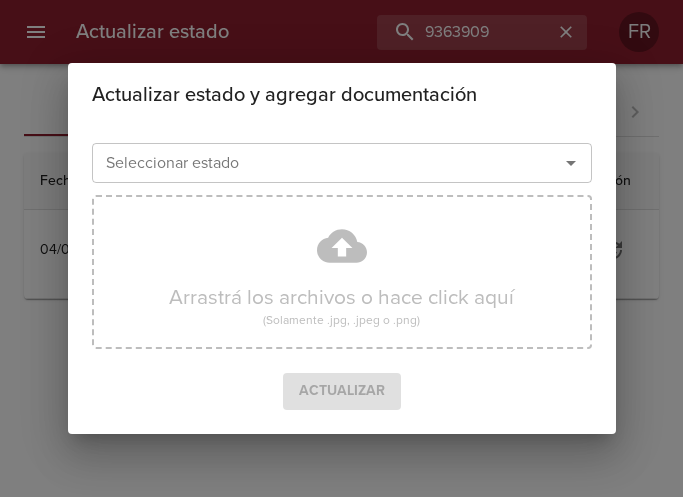 click at bounding box center (571, 163) 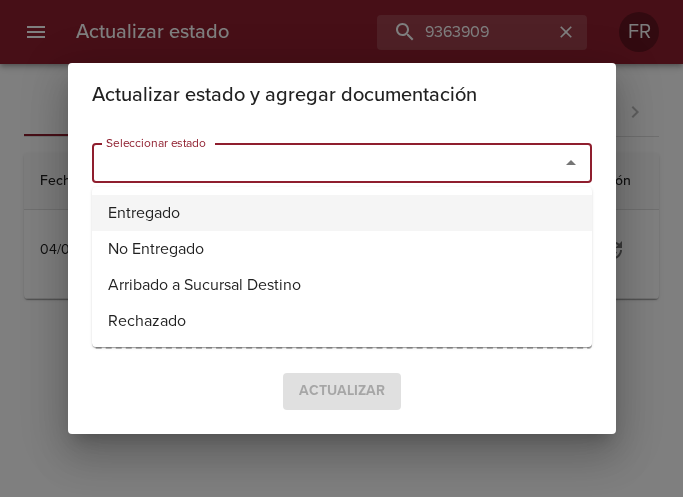 click on "Entregado" at bounding box center (342, 213) 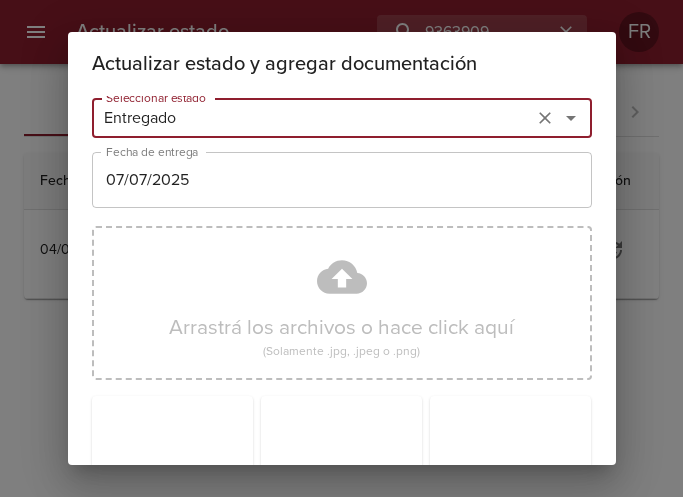 scroll, scrollTop: 285, scrollLeft: 0, axis: vertical 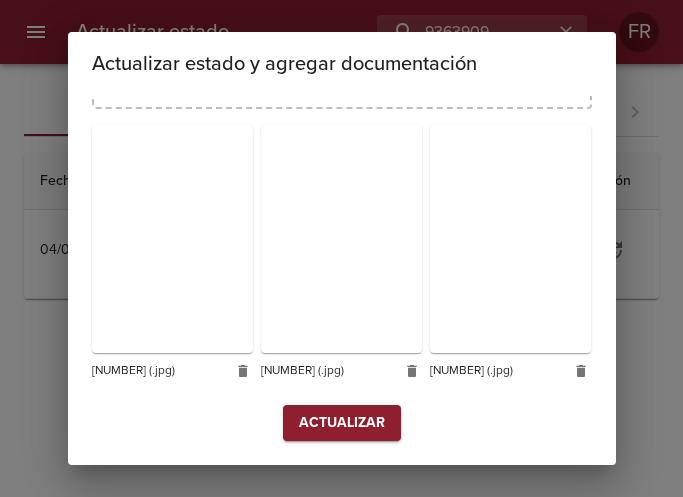 click on "Actualizar" at bounding box center [342, 423] 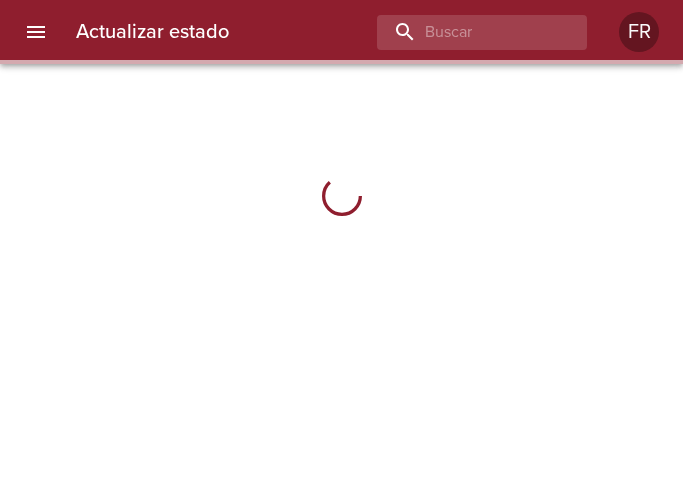 scroll, scrollTop: 0, scrollLeft: 0, axis: both 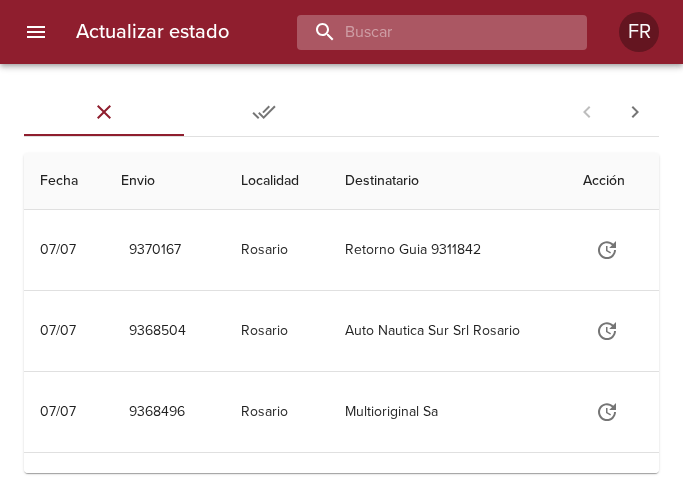 click at bounding box center (425, 32) 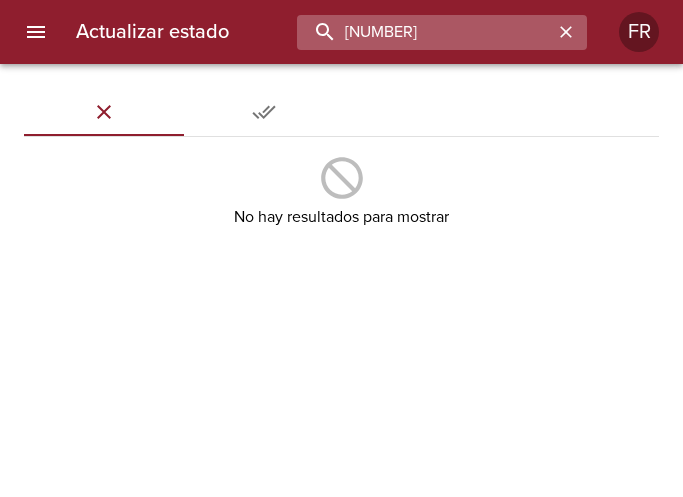 type on "[NUMBER]" 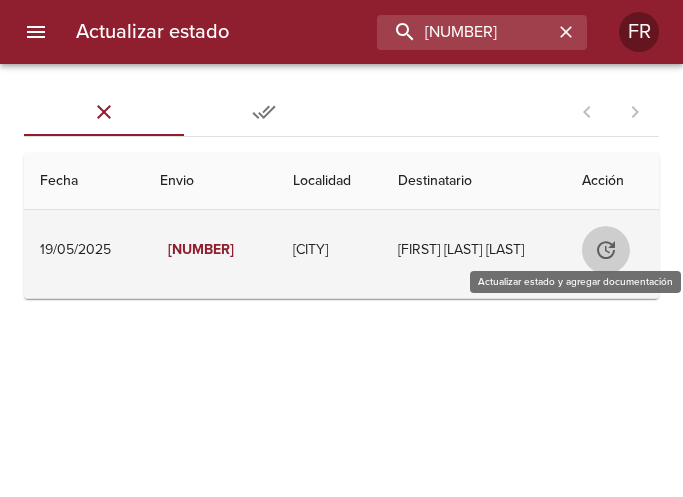 click at bounding box center [606, 250] 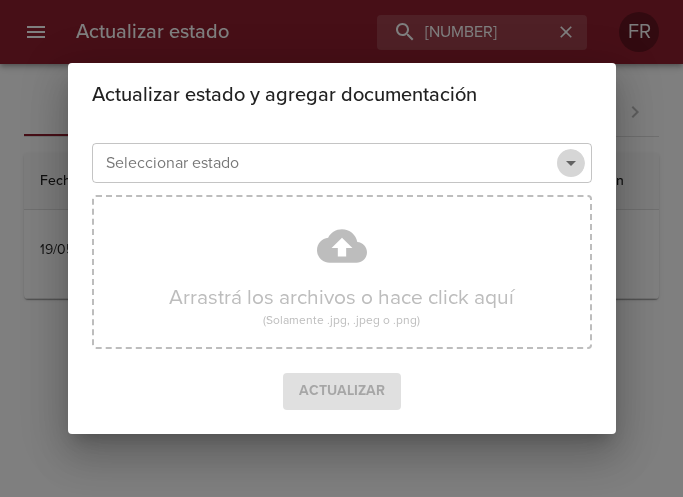 click at bounding box center [571, 163] 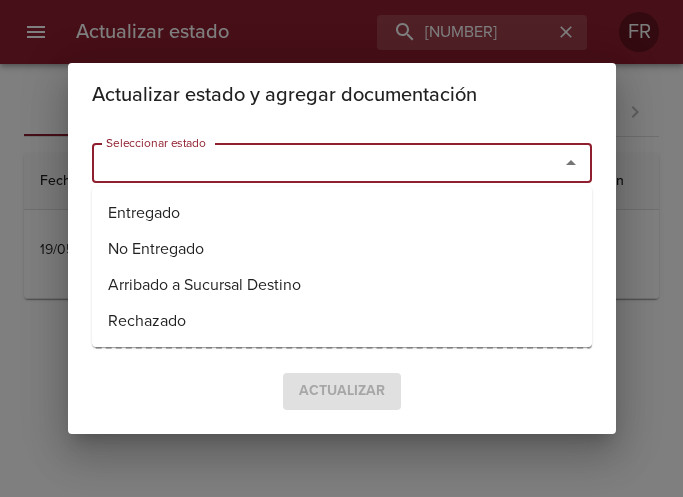 click on "Entregado" at bounding box center [342, 213] 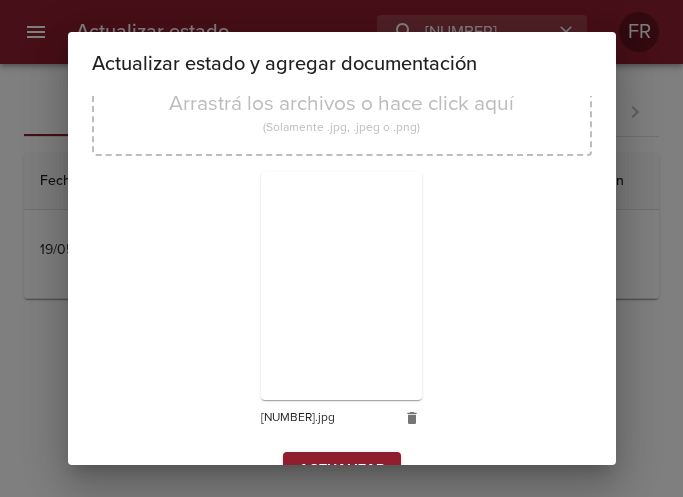 scroll, scrollTop: 285, scrollLeft: 0, axis: vertical 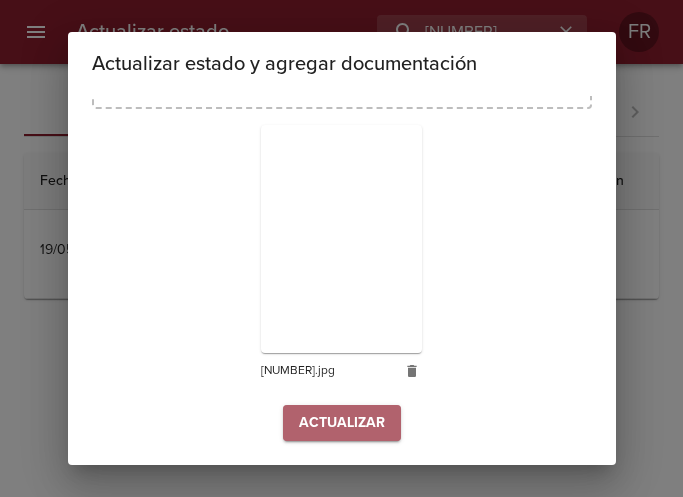 click on "Actualizar" at bounding box center (342, 423) 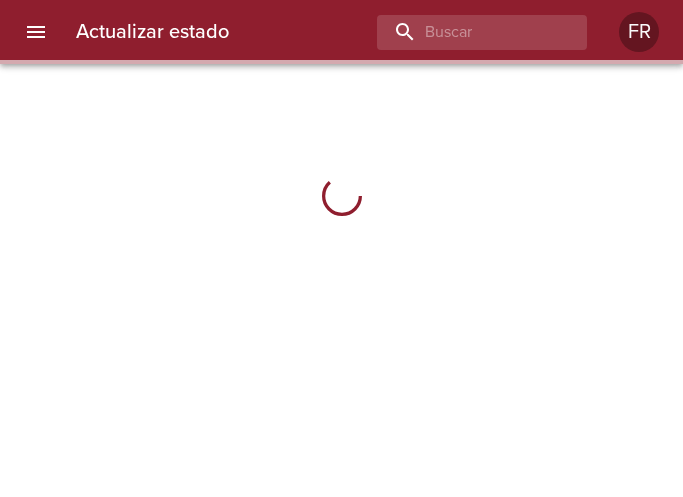 scroll, scrollTop: 0, scrollLeft: 0, axis: both 